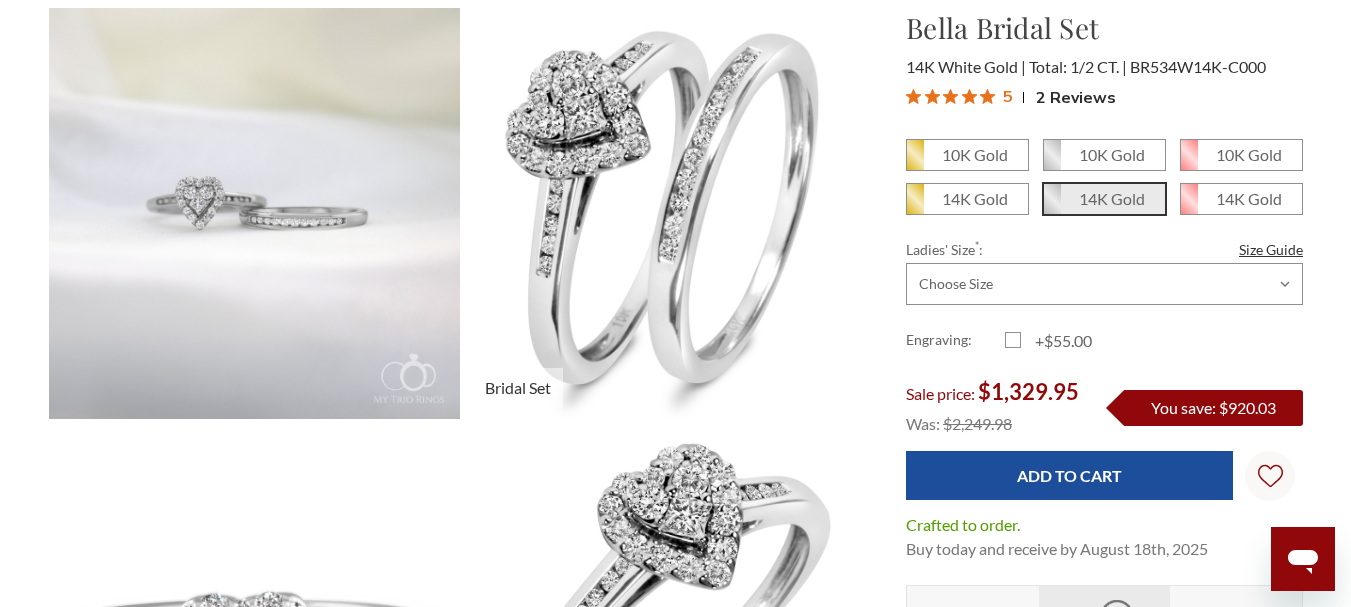 scroll, scrollTop: 0, scrollLeft: 0, axis: both 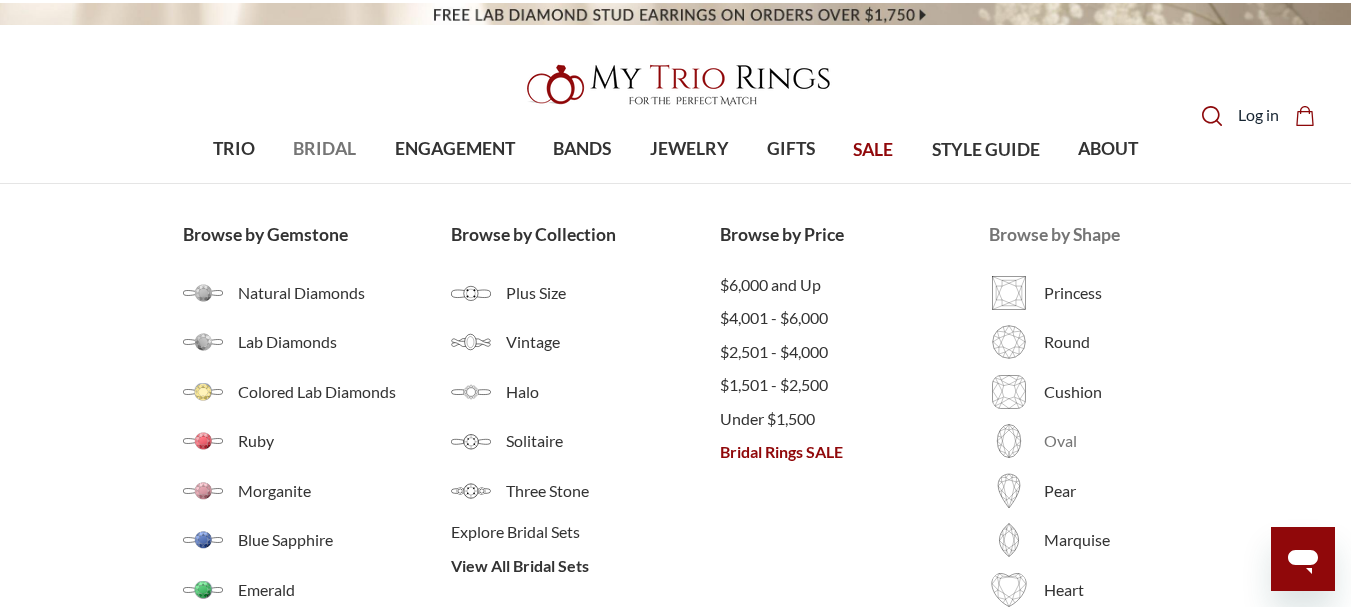 click on "Oval" at bounding box center [1106, 441] 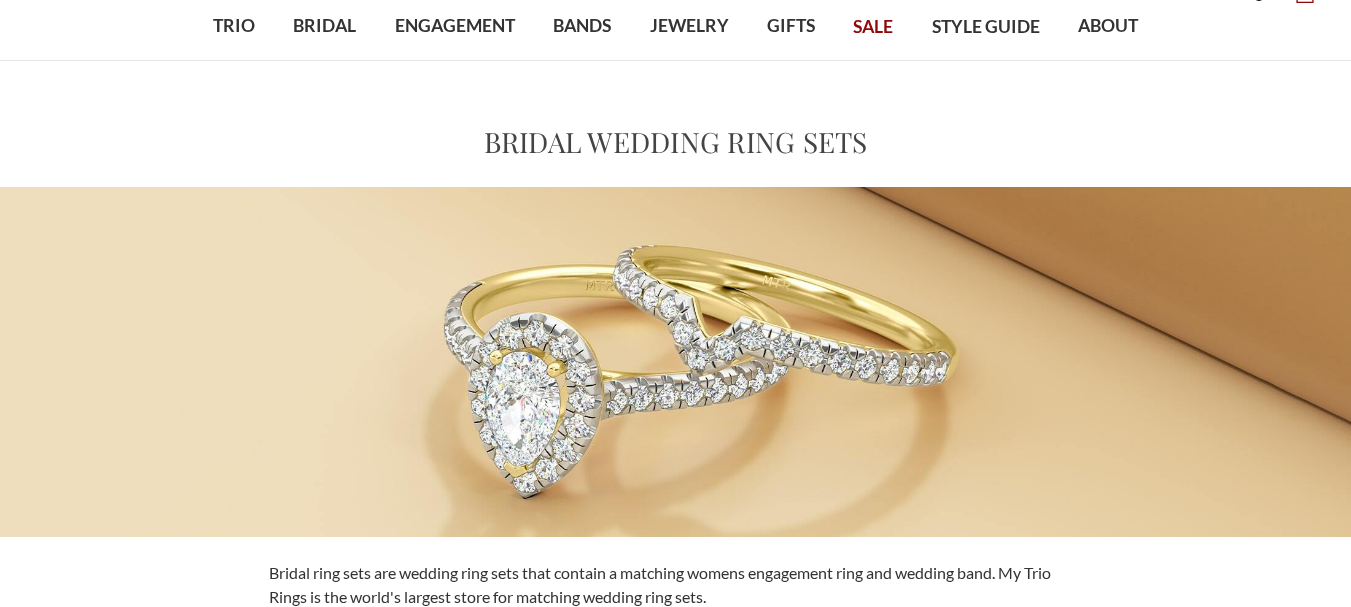 scroll, scrollTop: 200, scrollLeft: 0, axis: vertical 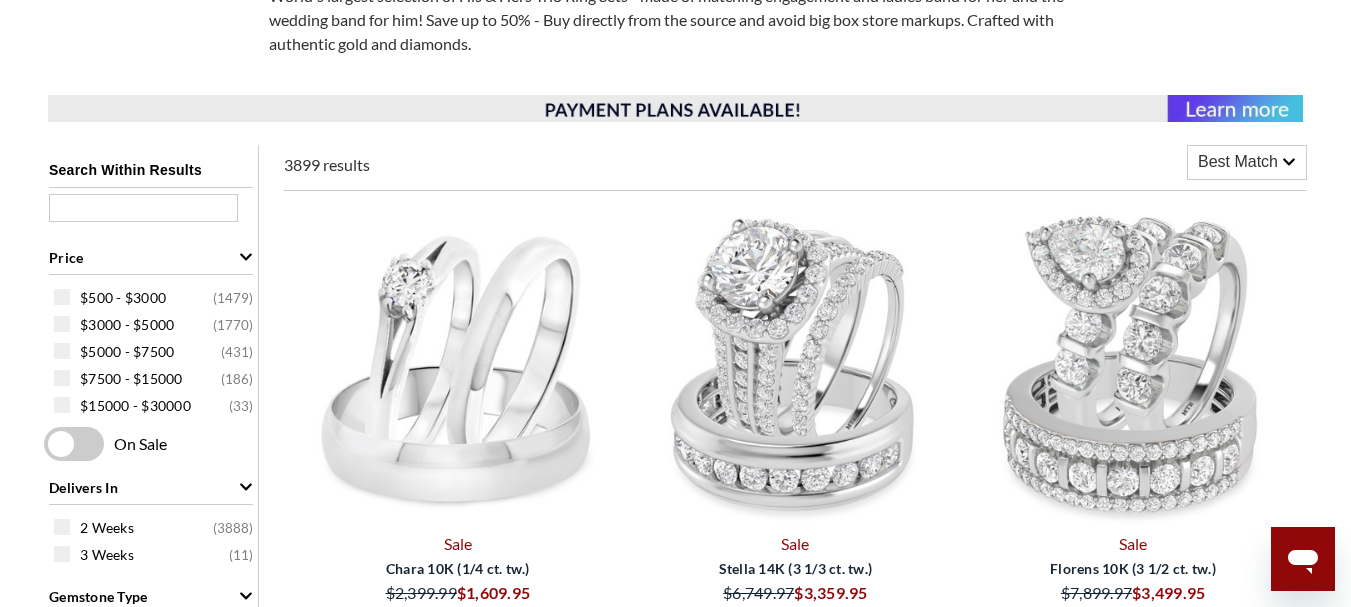 click at bounding box center [458, 365] 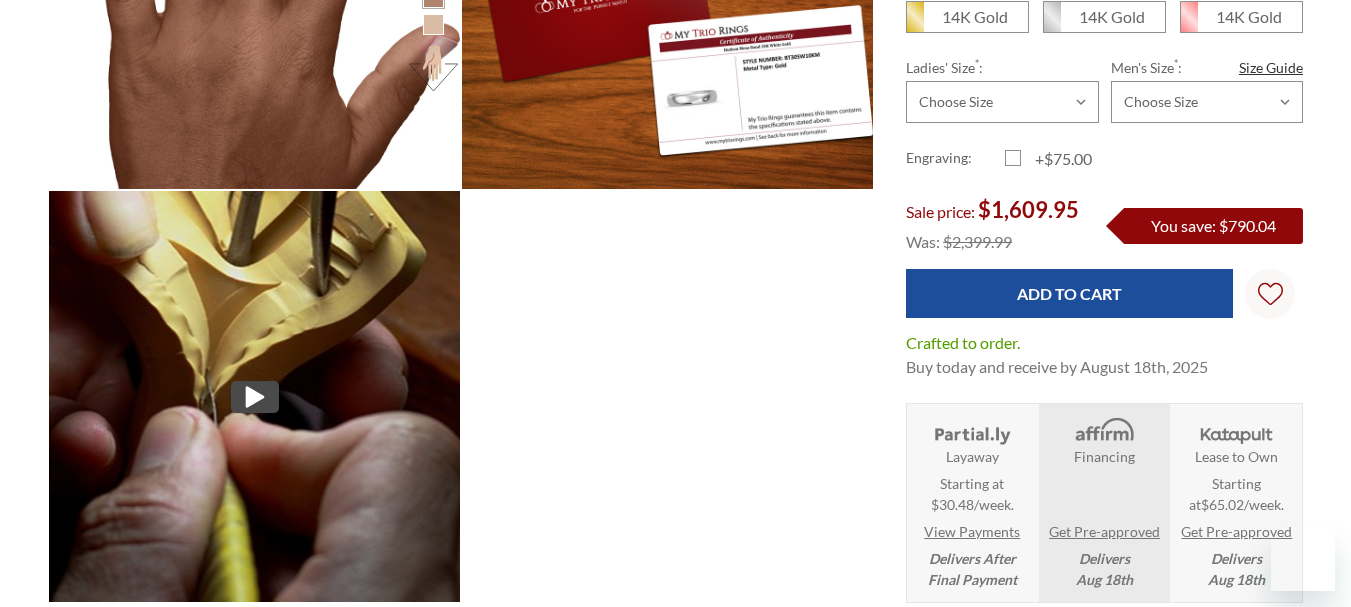 scroll, scrollTop: 1680, scrollLeft: 0, axis: vertical 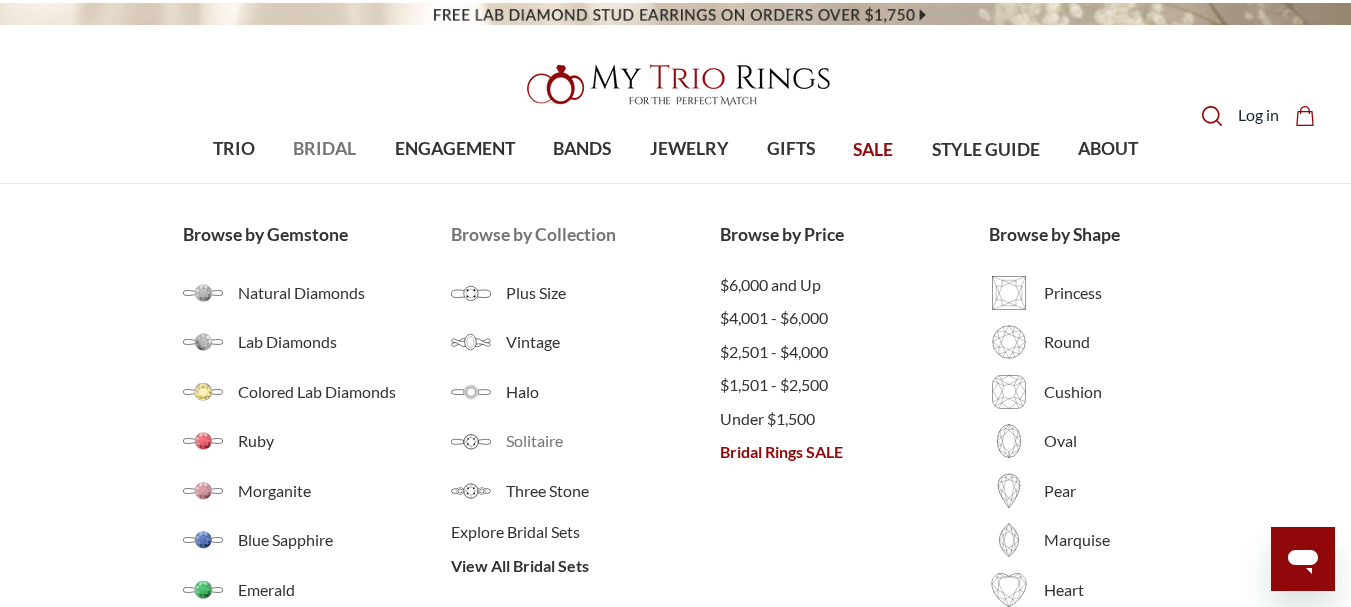 click on "Solitaire" at bounding box center (613, 441) 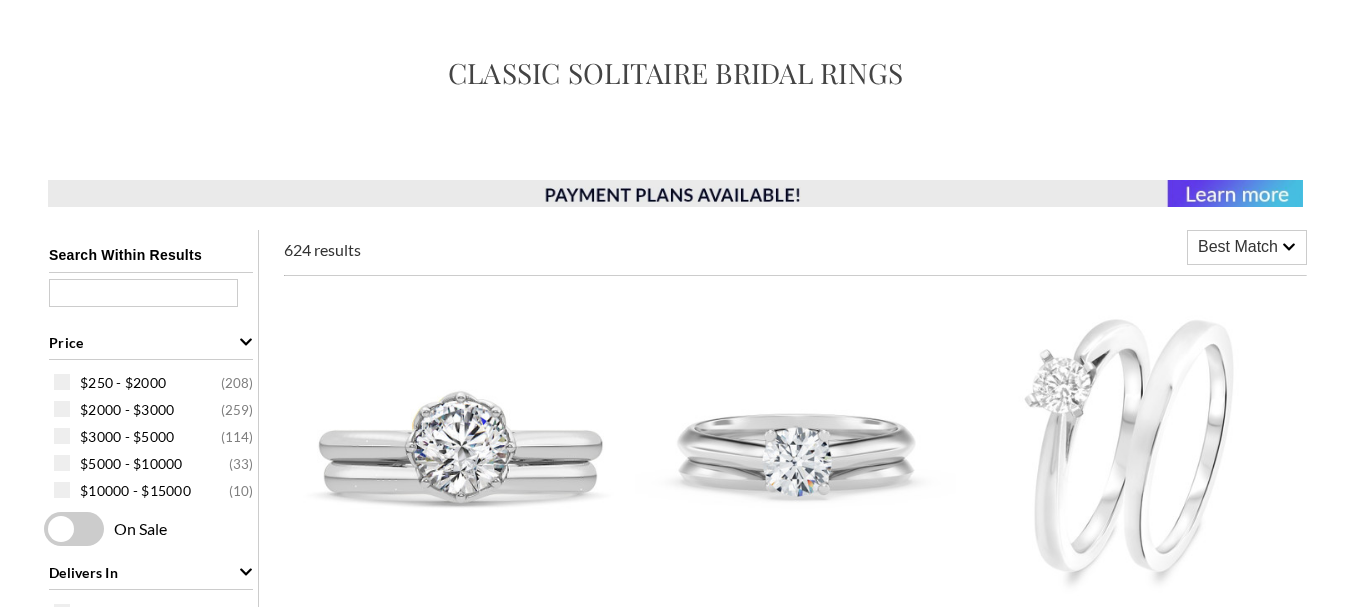 scroll, scrollTop: 200, scrollLeft: 0, axis: vertical 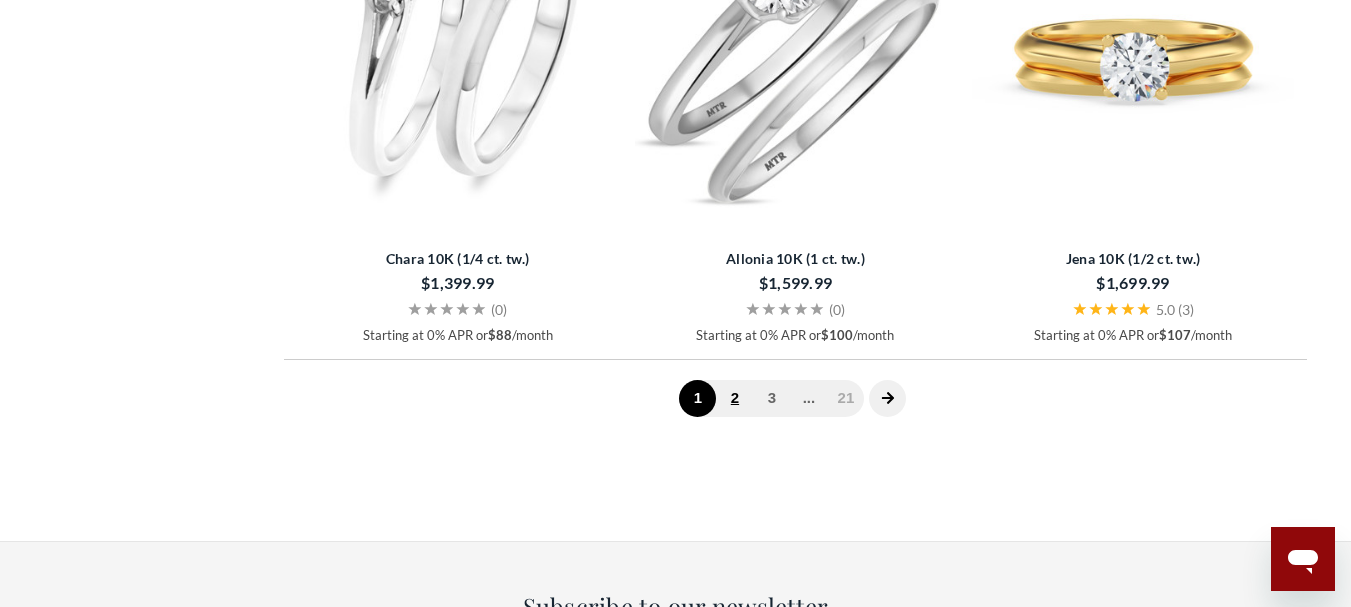 click on "2" 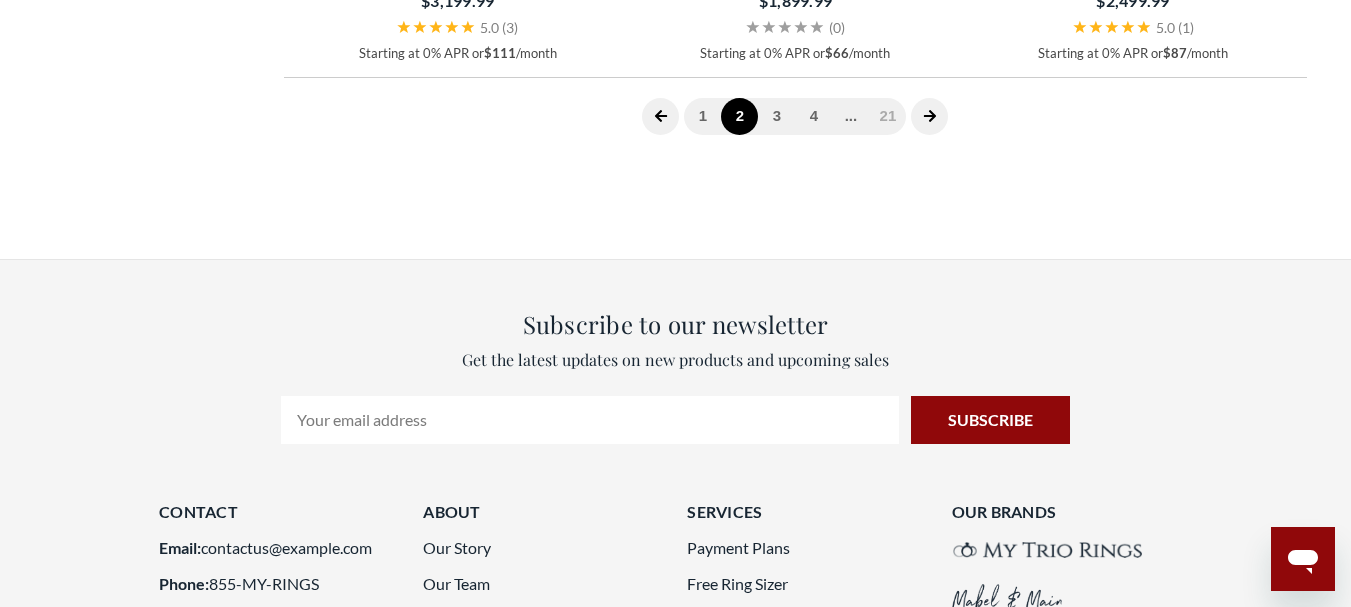 scroll, scrollTop: 5099, scrollLeft: 0, axis: vertical 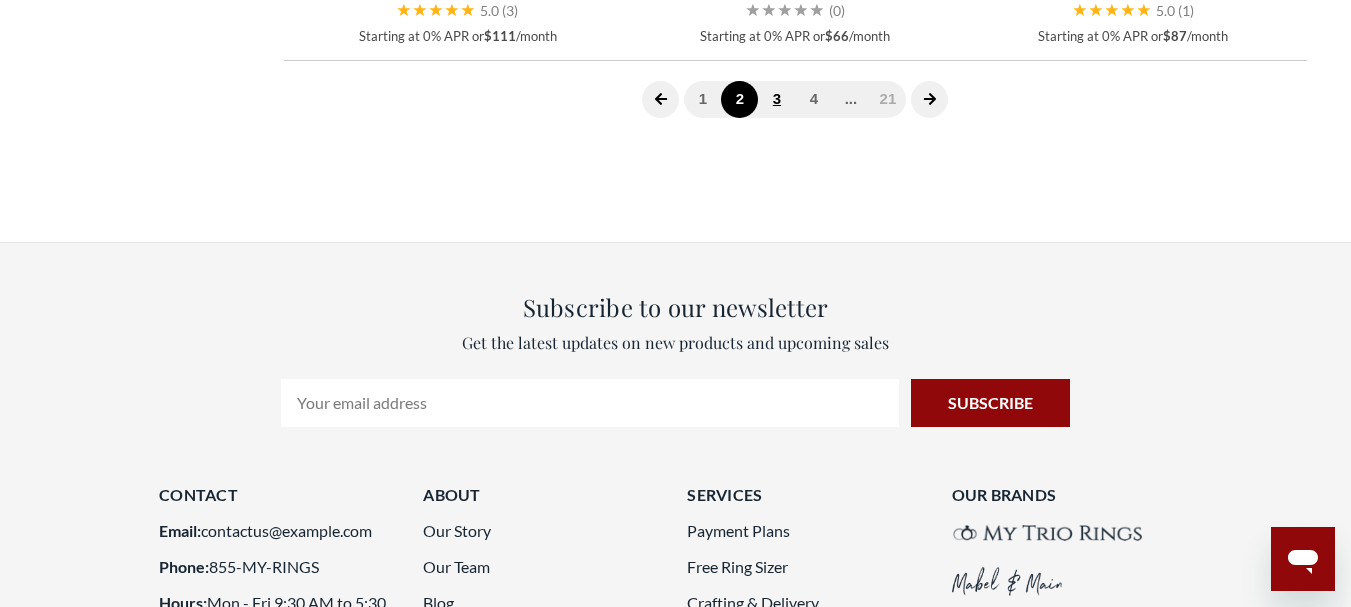 click on "3" 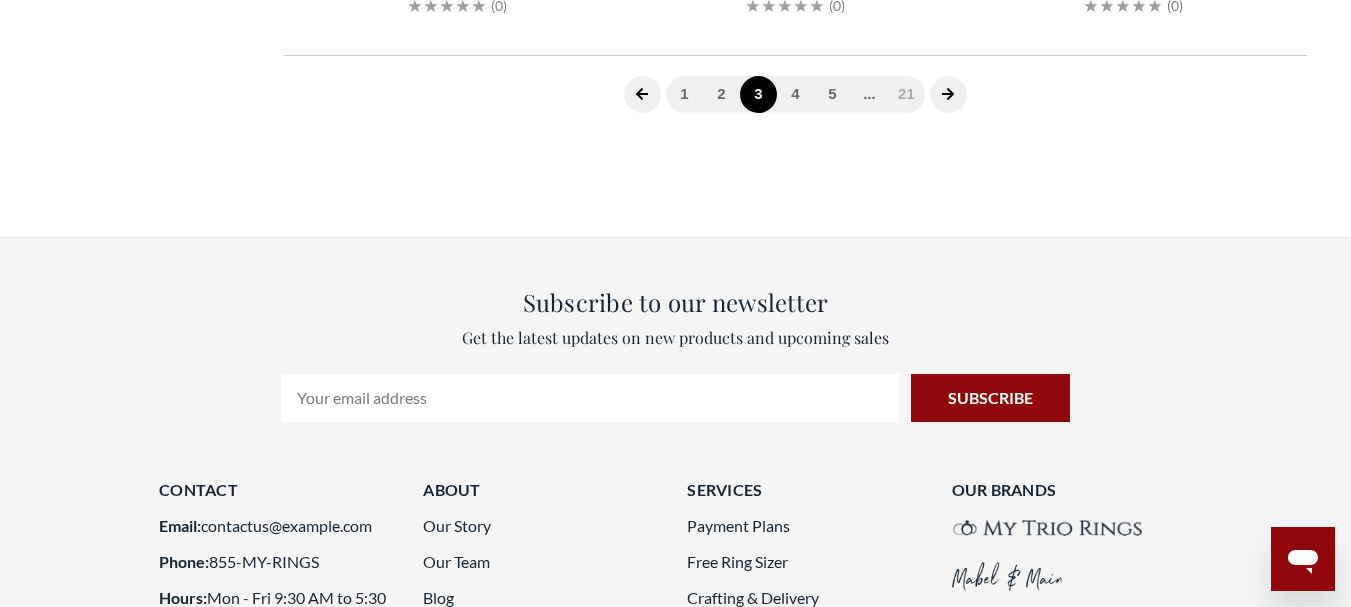 scroll, scrollTop: 399, scrollLeft: 0, axis: vertical 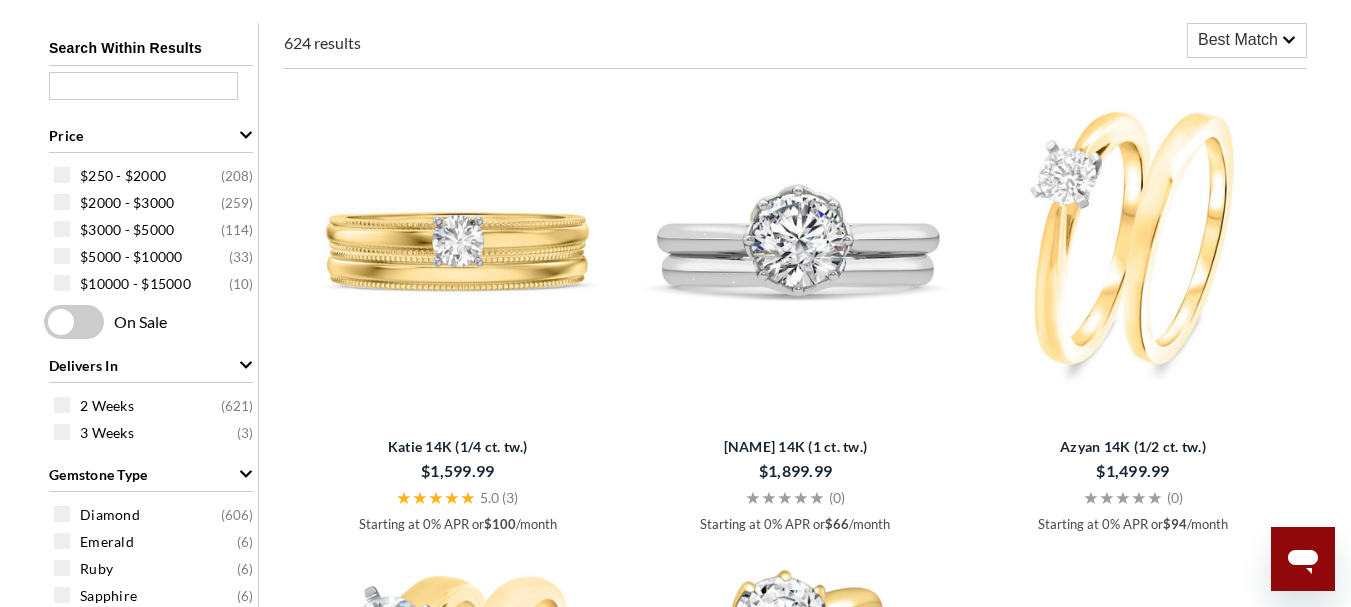 click at bounding box center [1133, 243] 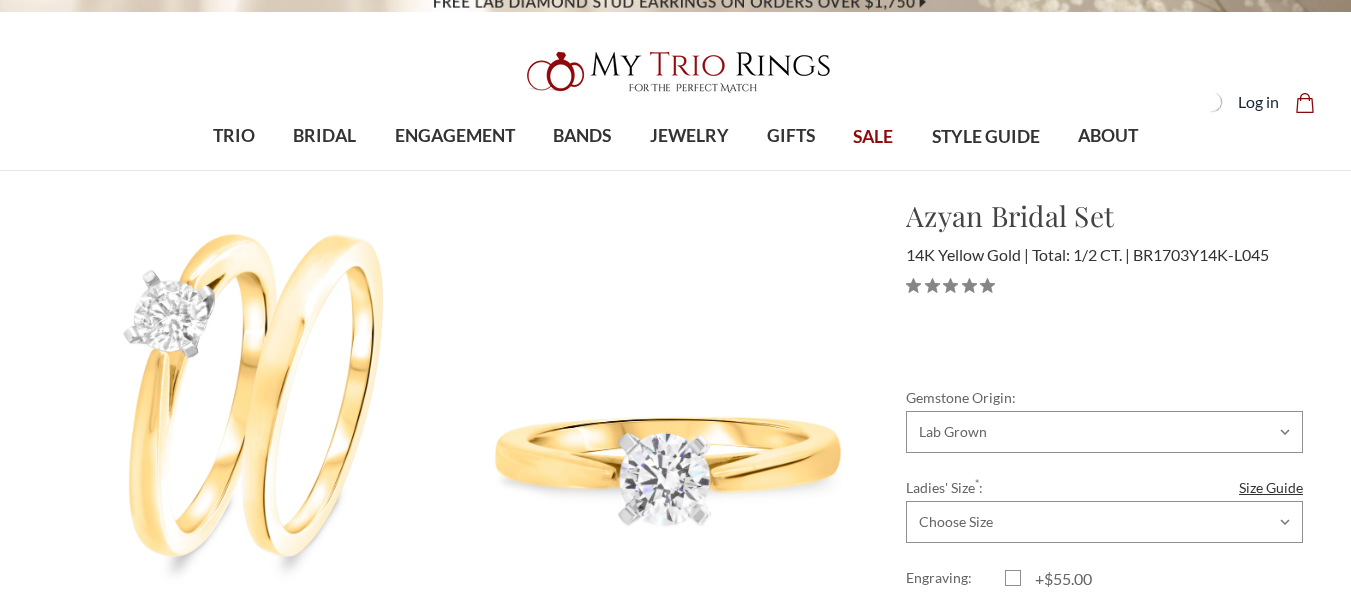 scroll, scrollTop: 200, scrollLeft: 0, axis: vertical 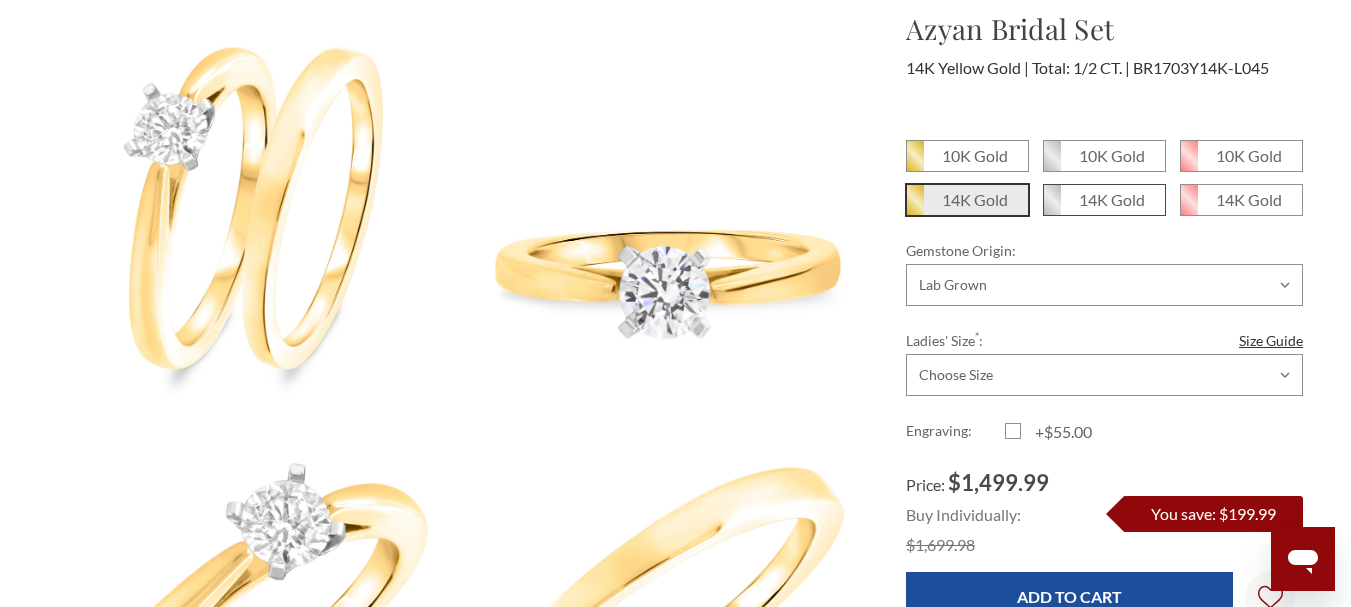 click on "14K  Gold" at bounding box center [1112, 199] 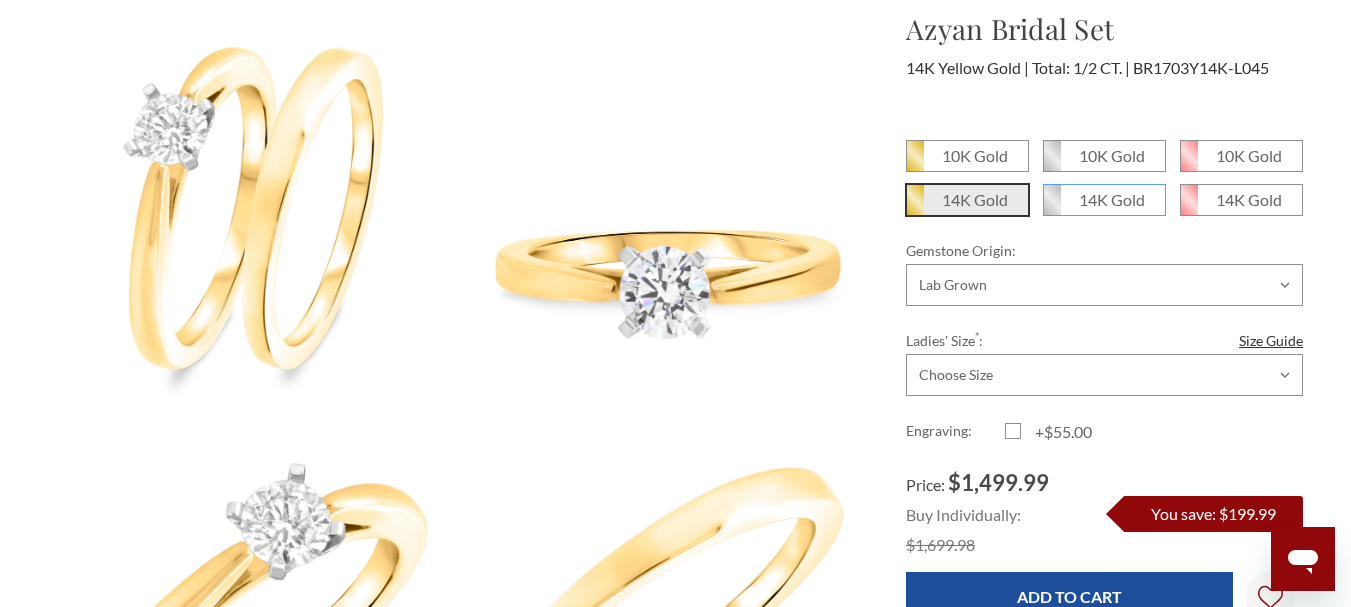 click on "14K  Gold" at bounding box center [1051, 207] 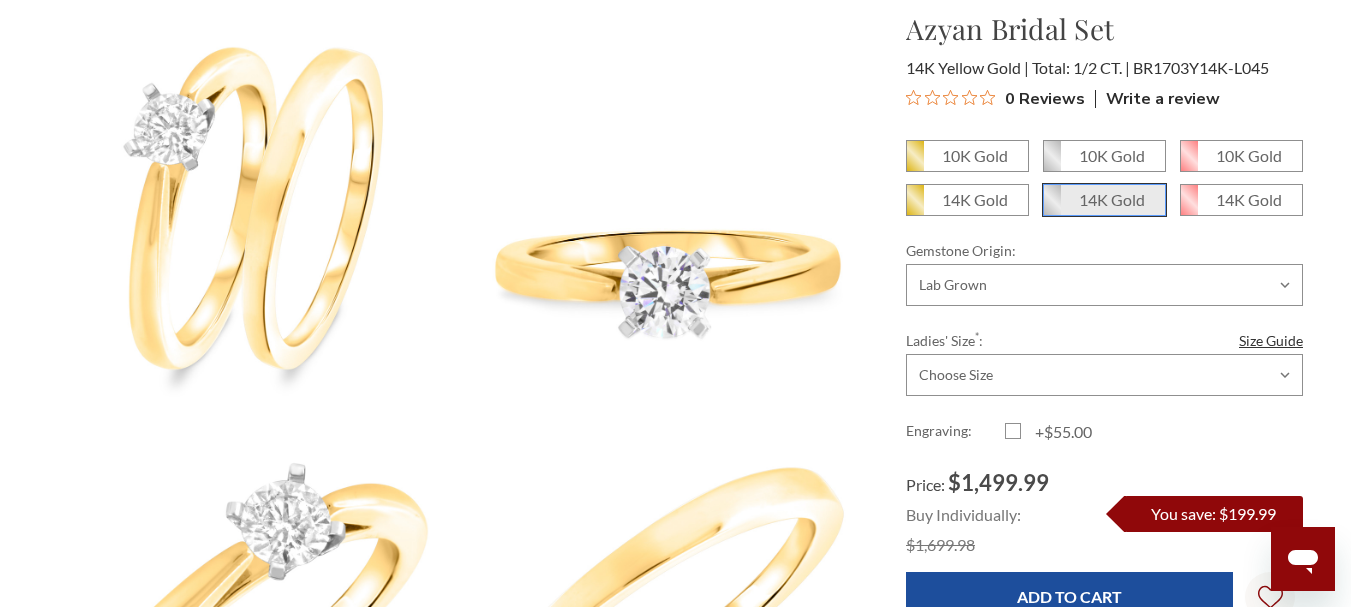 scroll, scrollTop: 0, scrollLeft: 0, axis: both 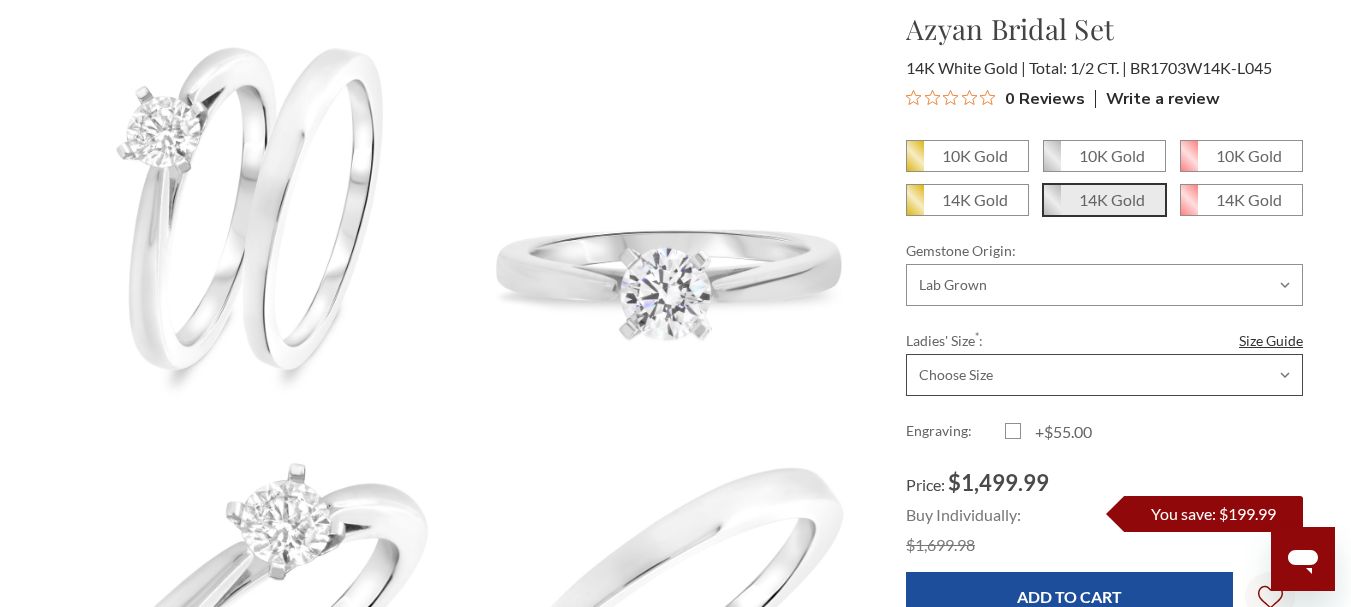 click on "Choose Size
3.00
3.25
3.50
3.75
4.00
4.25
4.50
4.75
5.00
5.25
5.50
5.75
6.00
6.25
6.50
6.75
7.00
7.25
7.50
7.75
8.00
8.25
8.50
8.75
9.00
9.25
9.50
9.75
10.00
10.25
10.50
10.75
11.00
11.25
11.50
11.75
12.00
12.25
12.50
12.75
13.00" at bounding box center (1104, 375) 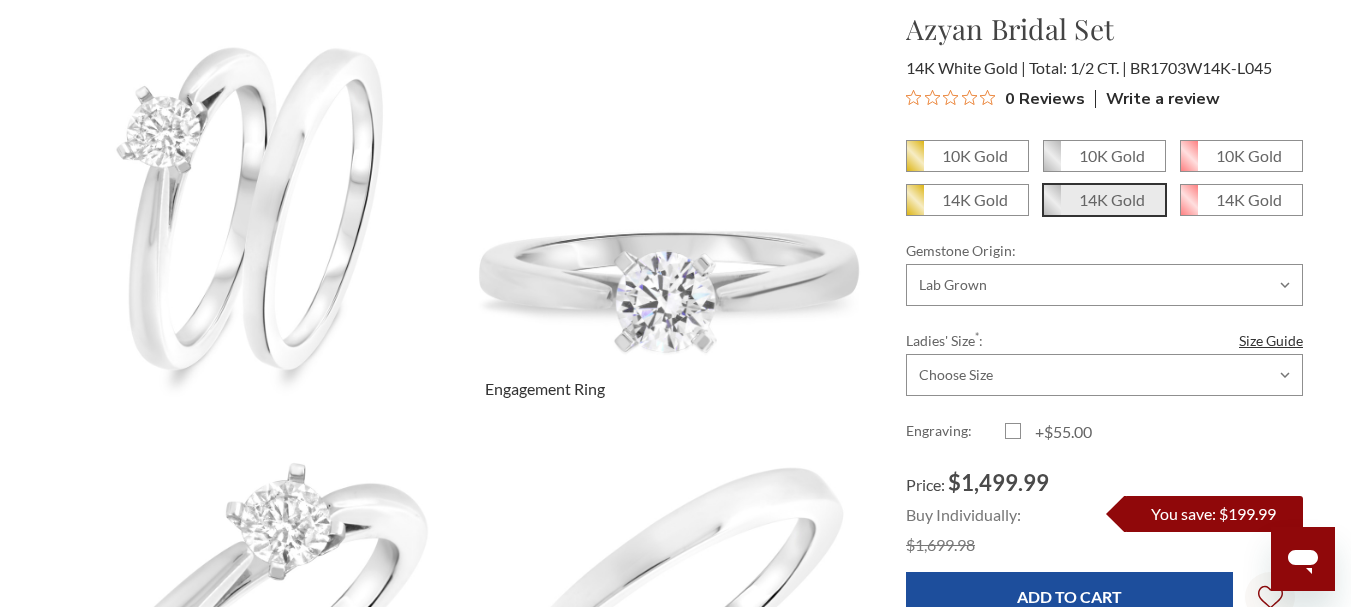 click at bounding box center [667, 214] 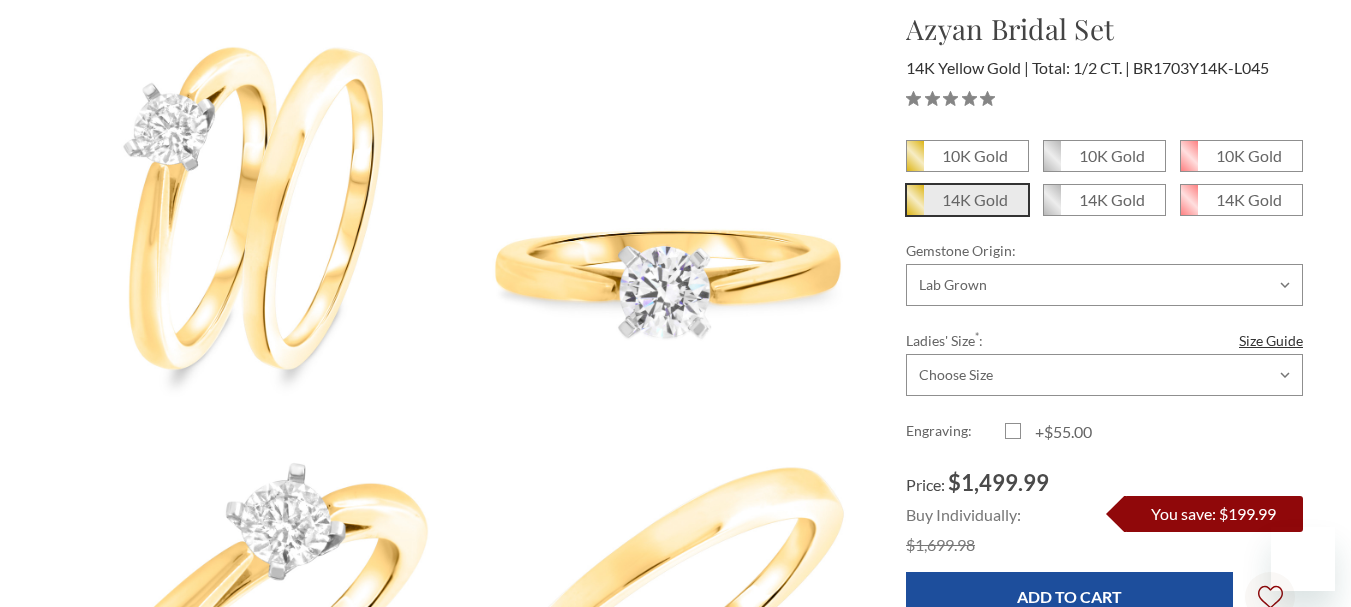 scroll, scrollTop: 0, scrollLeft: 0, axis: both 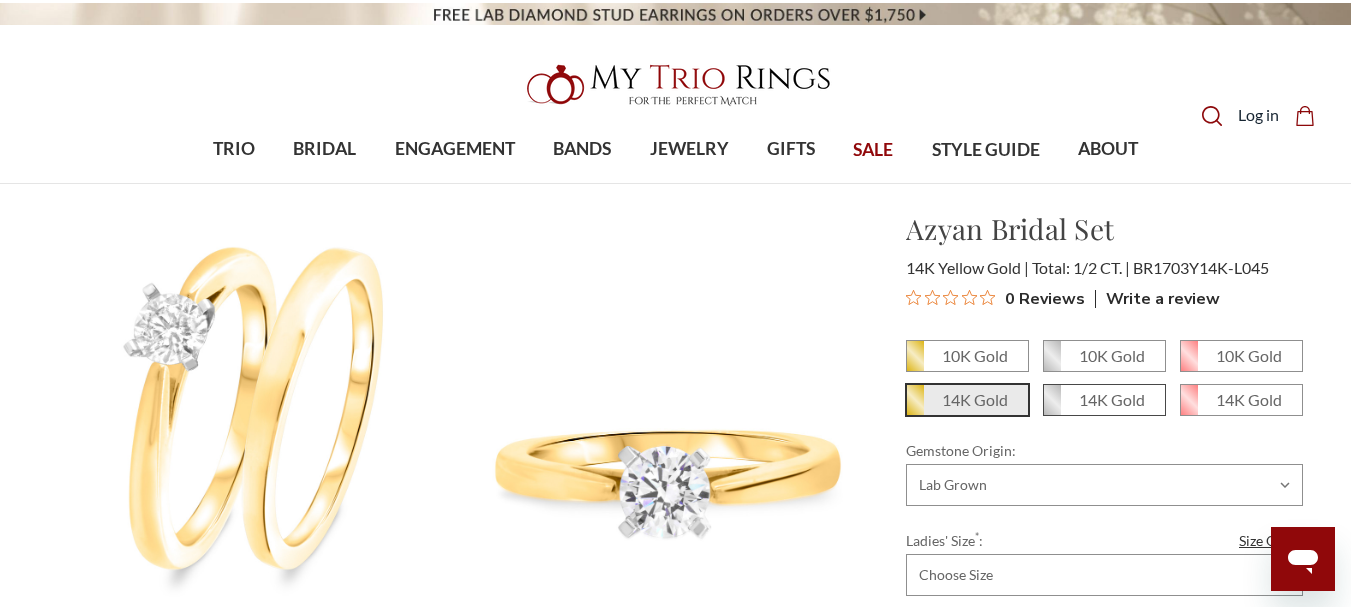 click on "14K  Gold" at bounding box center [1112, 399] 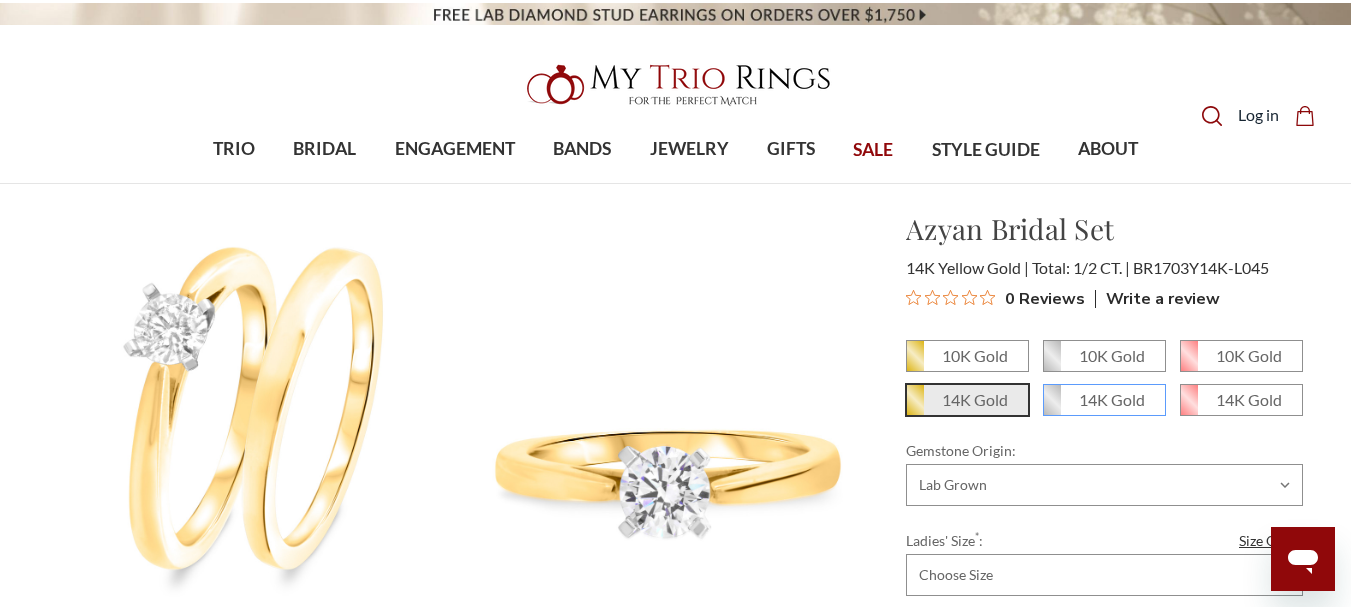 click on "14K  Gold" at bounding box center [1051, 407] 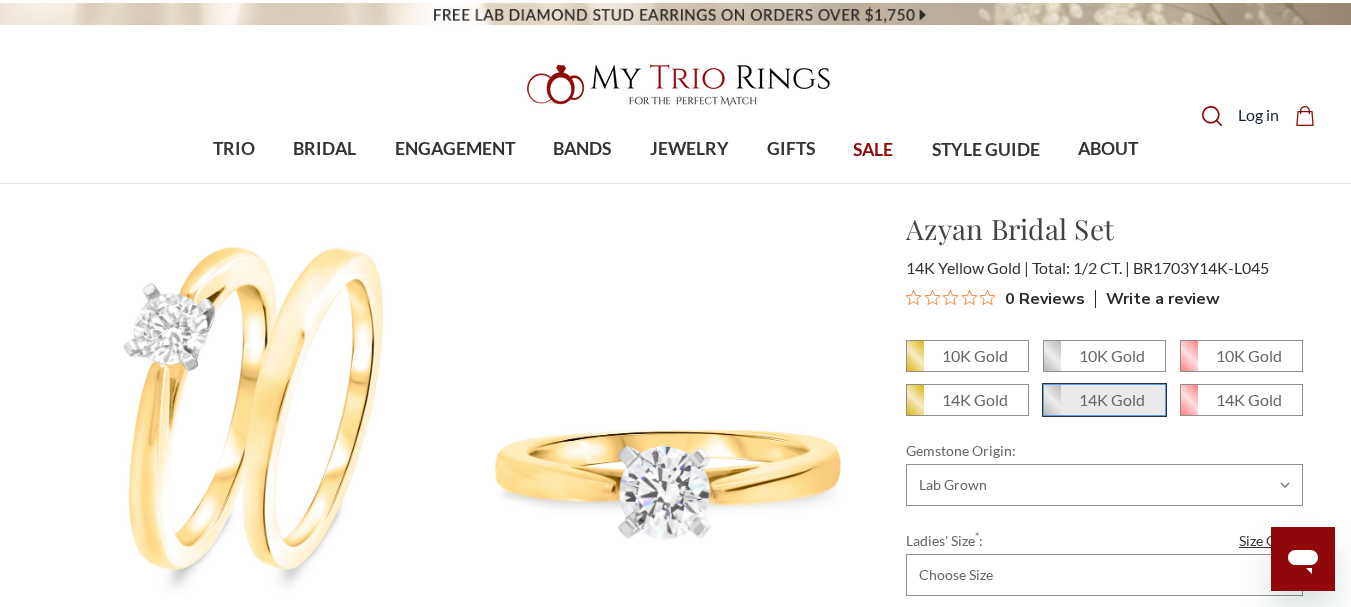 scroll, scrollTop: 0, scrollLeft: 0, axis: both 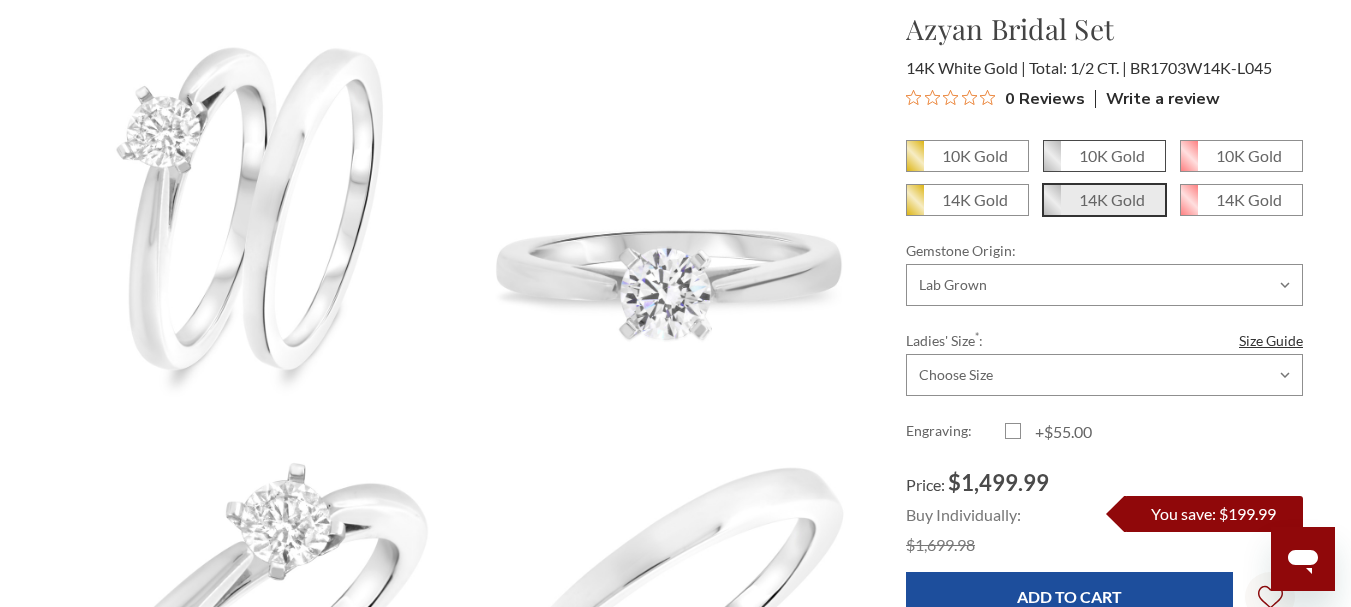 click on "10K  Gold" at bounding box center (1112, 155) 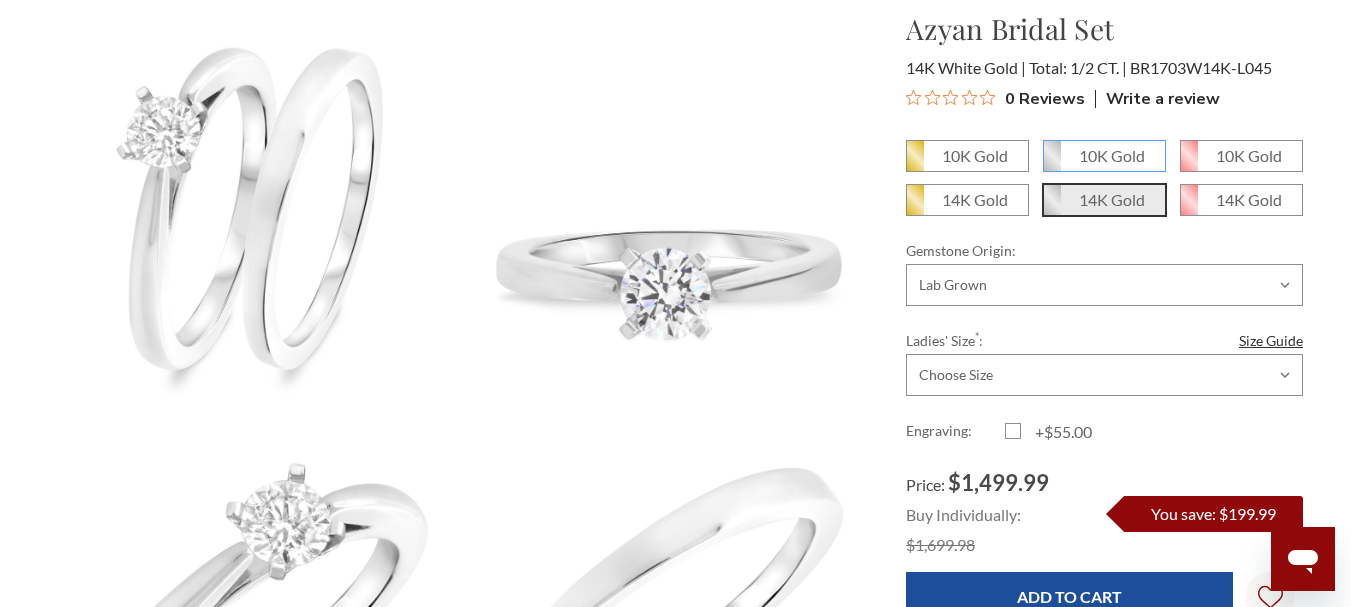 click on "10K  Gold" at bounding box center (1051, 163) 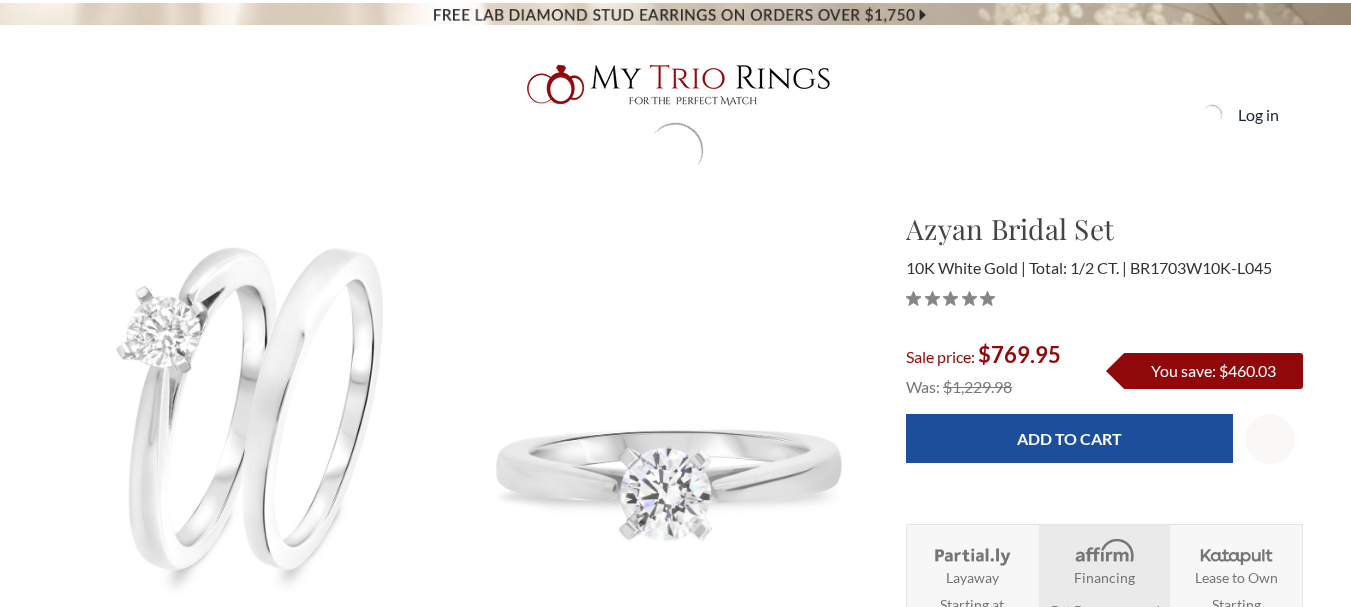 scroll, scrollTop: 0, scrollLeft: 0, axis: both 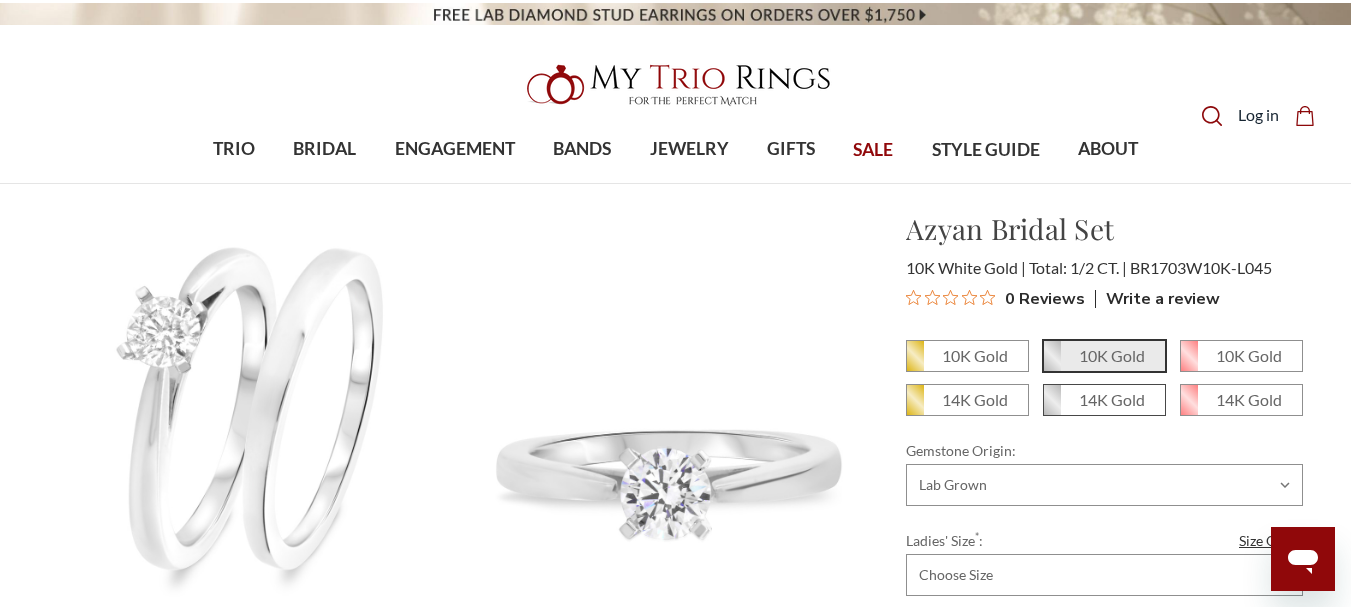 click on "14K  Gold" at bounding box center (1112, 399) 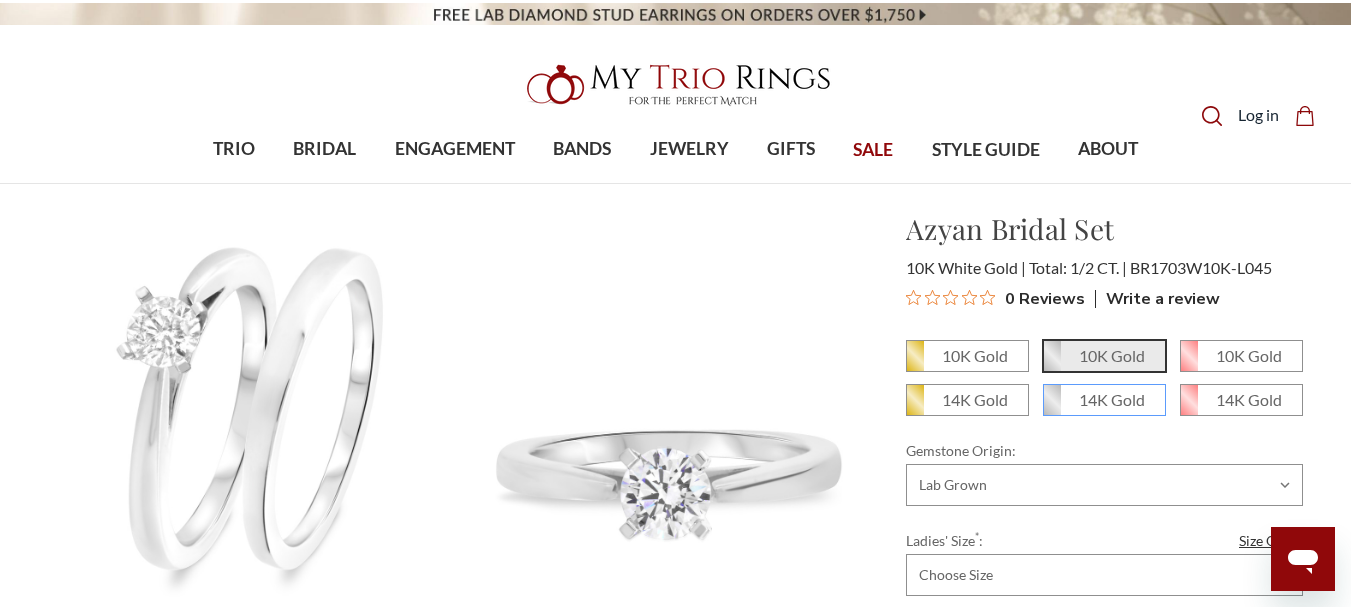 click on "14K  Gold" at bounding box center [1051, 407] 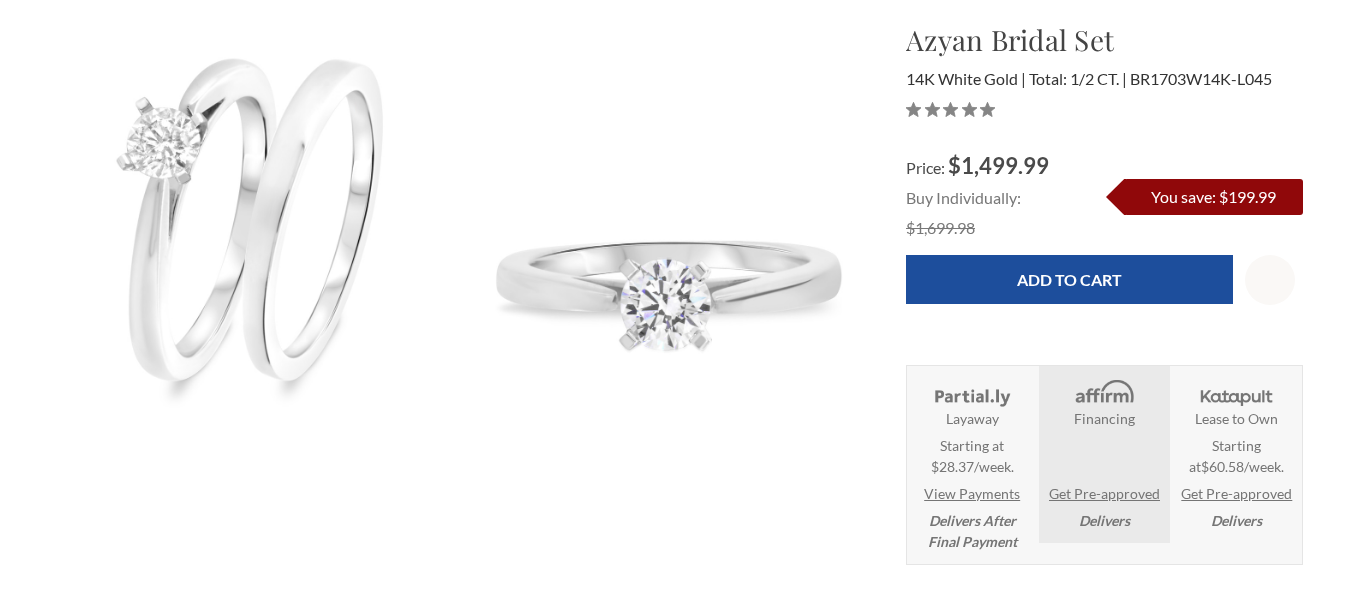 scroll, scrollTop: 200, scrollLeft: 0, axis: vertical 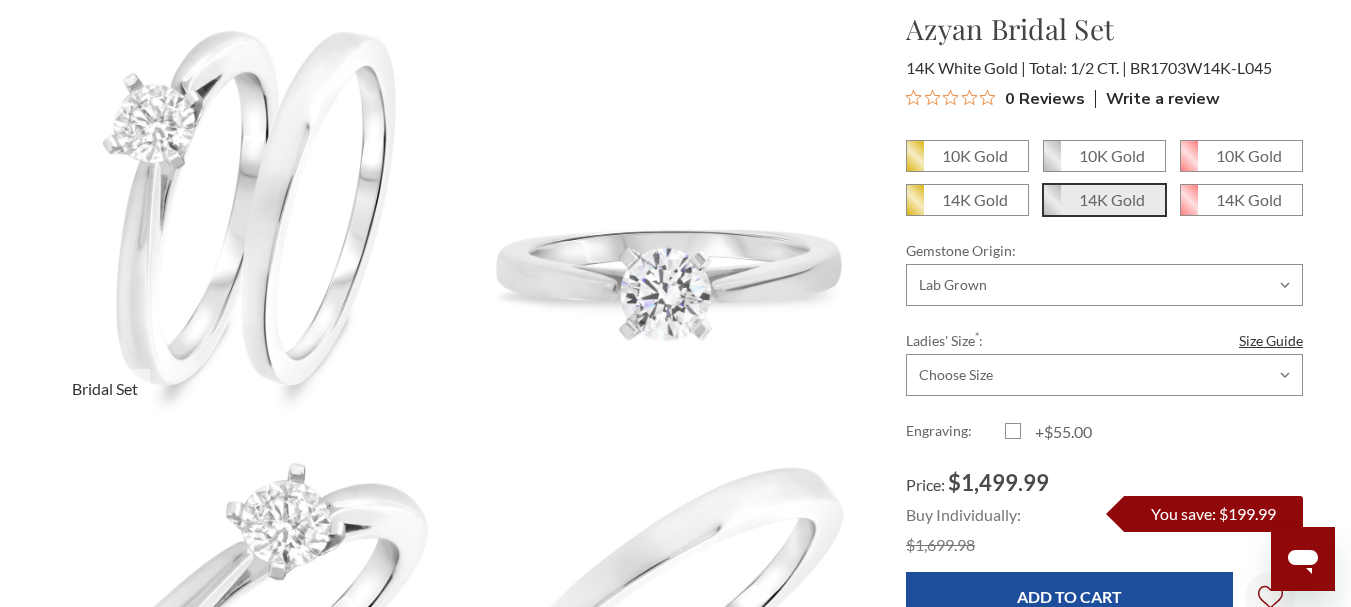 click at bounding box center (254, 214) 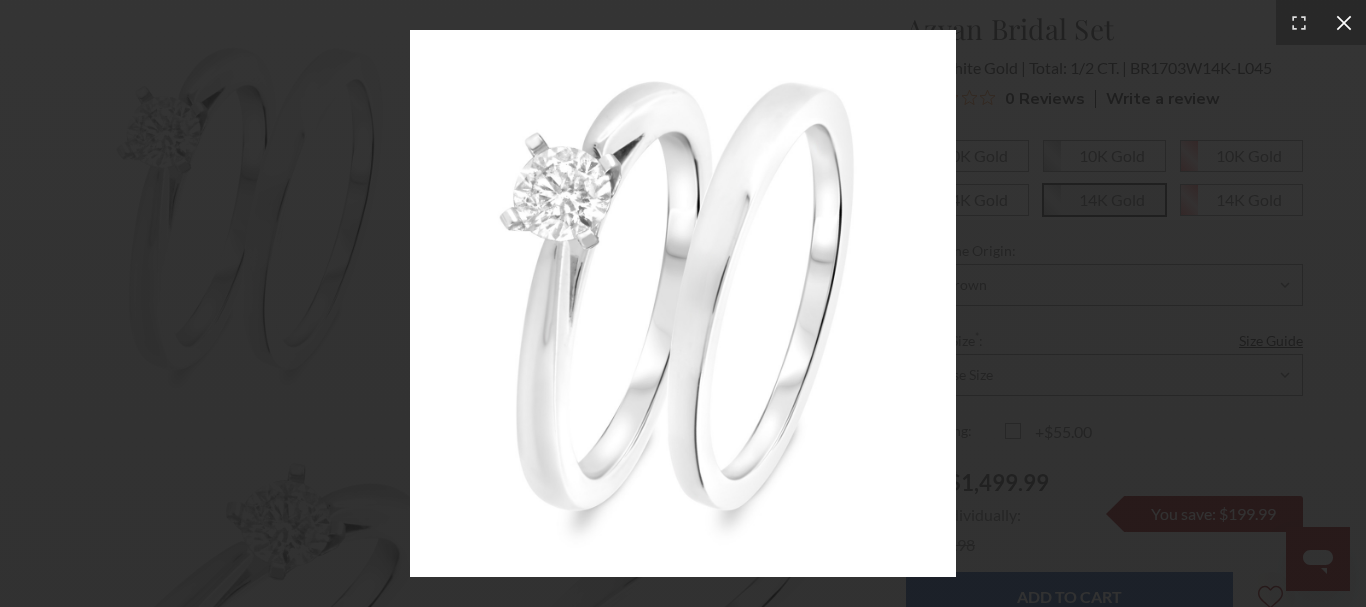 click 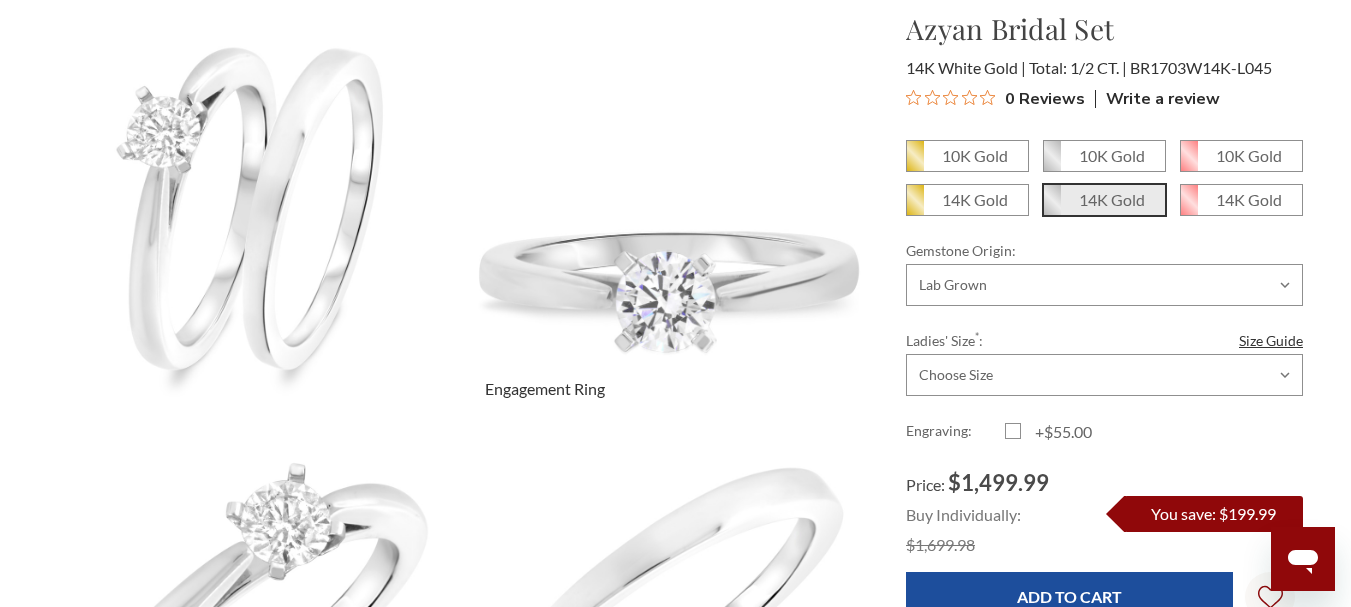 click at bounding box center [667, 214] 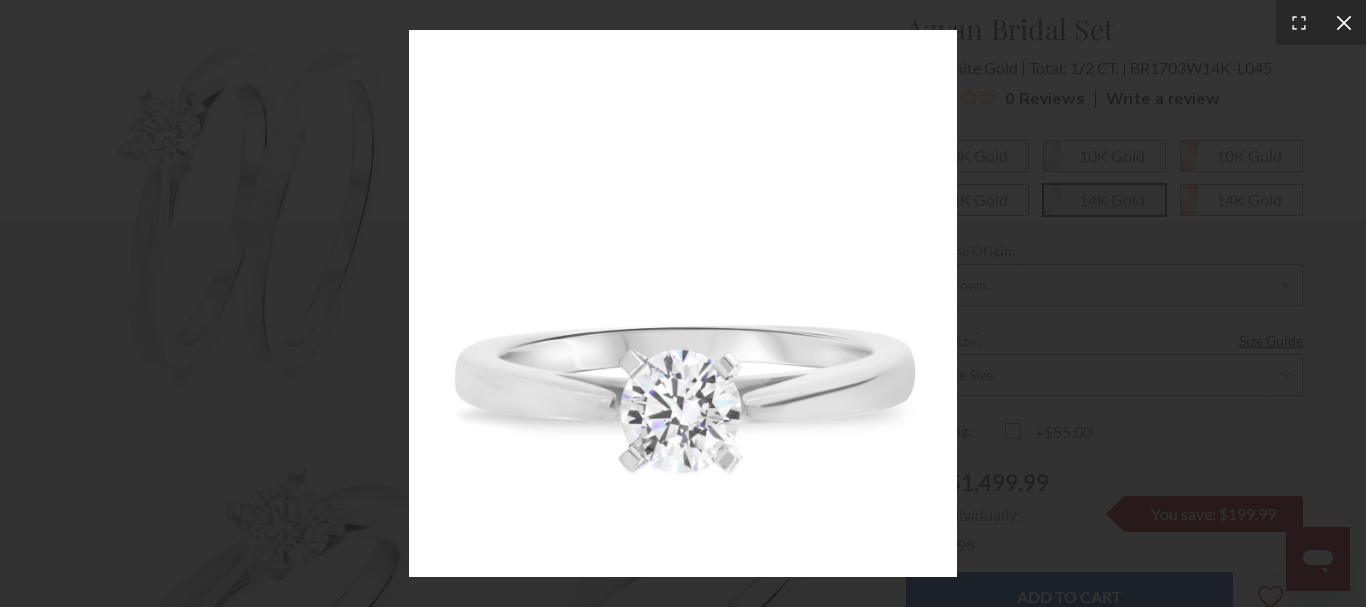 click 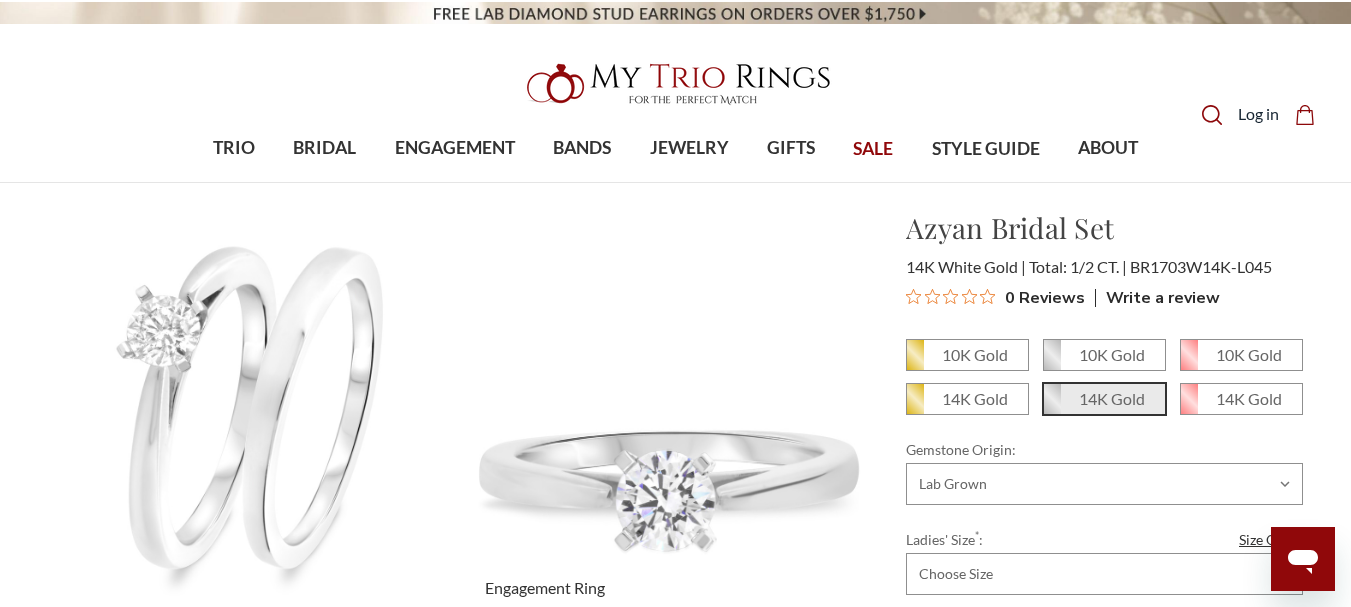 scroll, scrollTop: 0, scrollLeft: 0, axis: both 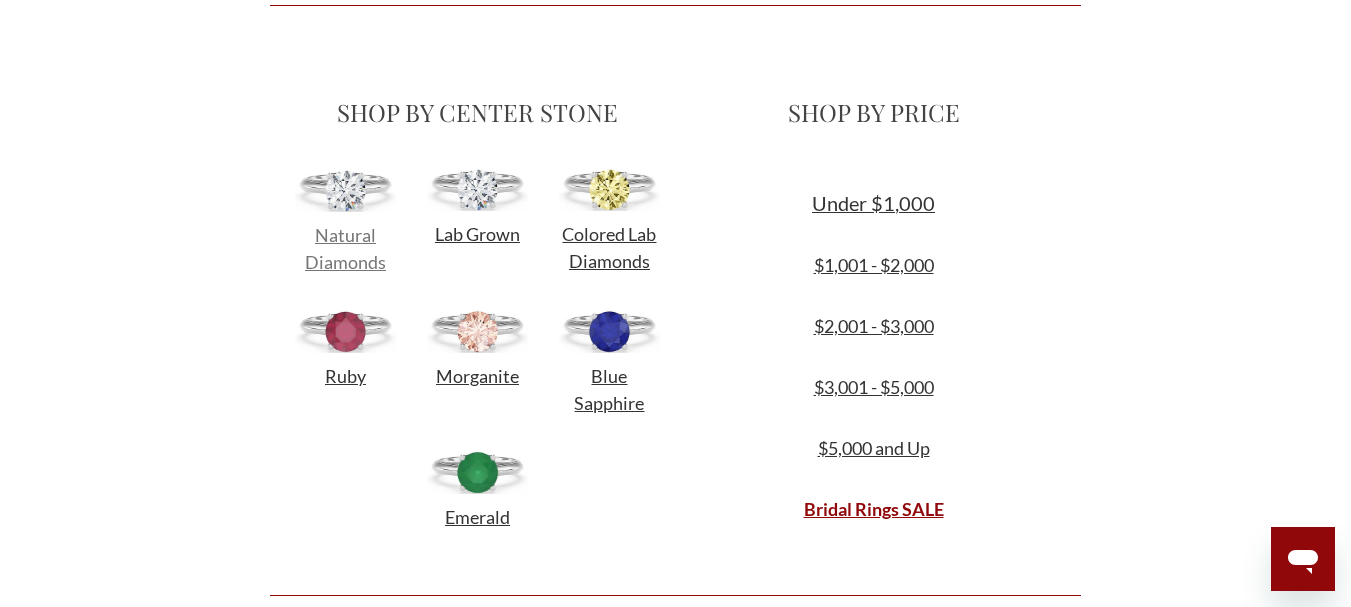 click on "Natural Diamonds" at bounding box center (345, 248) 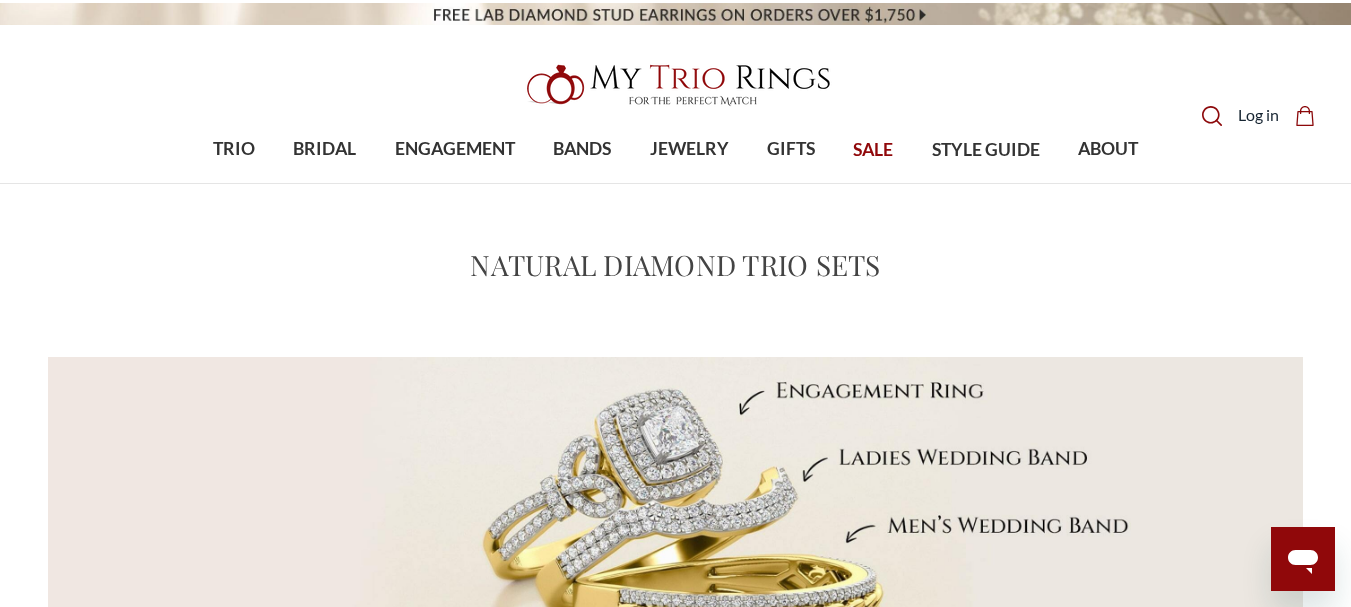 scroll, scrollTop: 374, scrollLeft: 0, axis: vertical 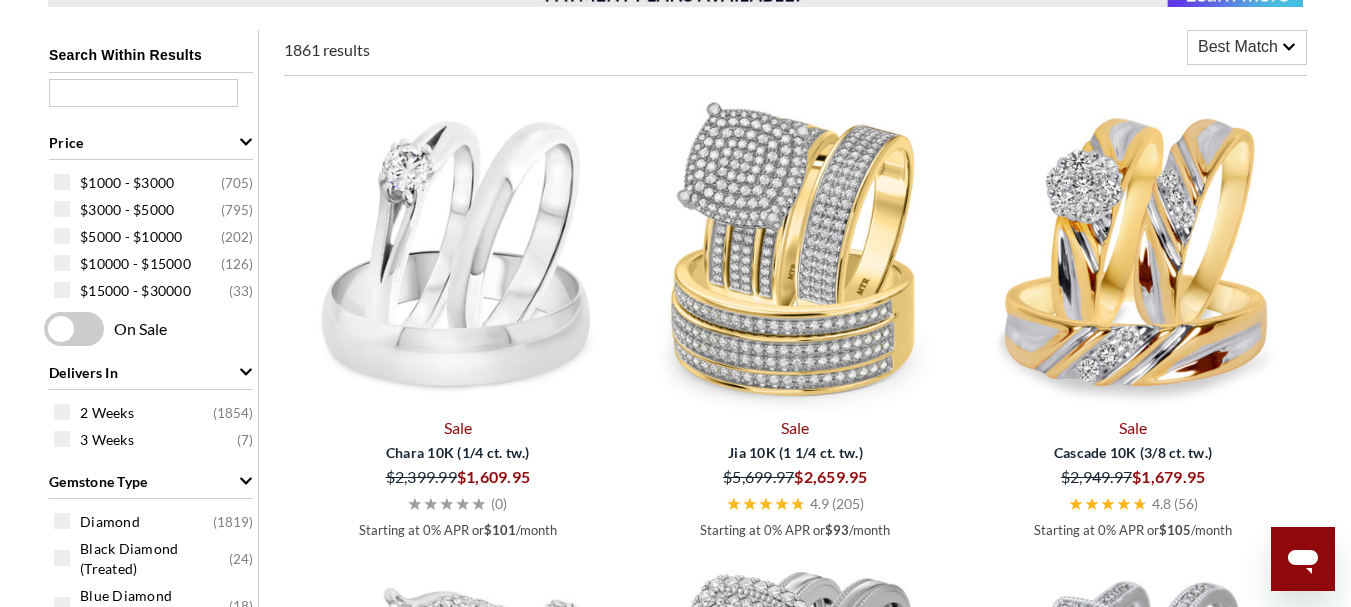 click at bounding box center (458, 250) 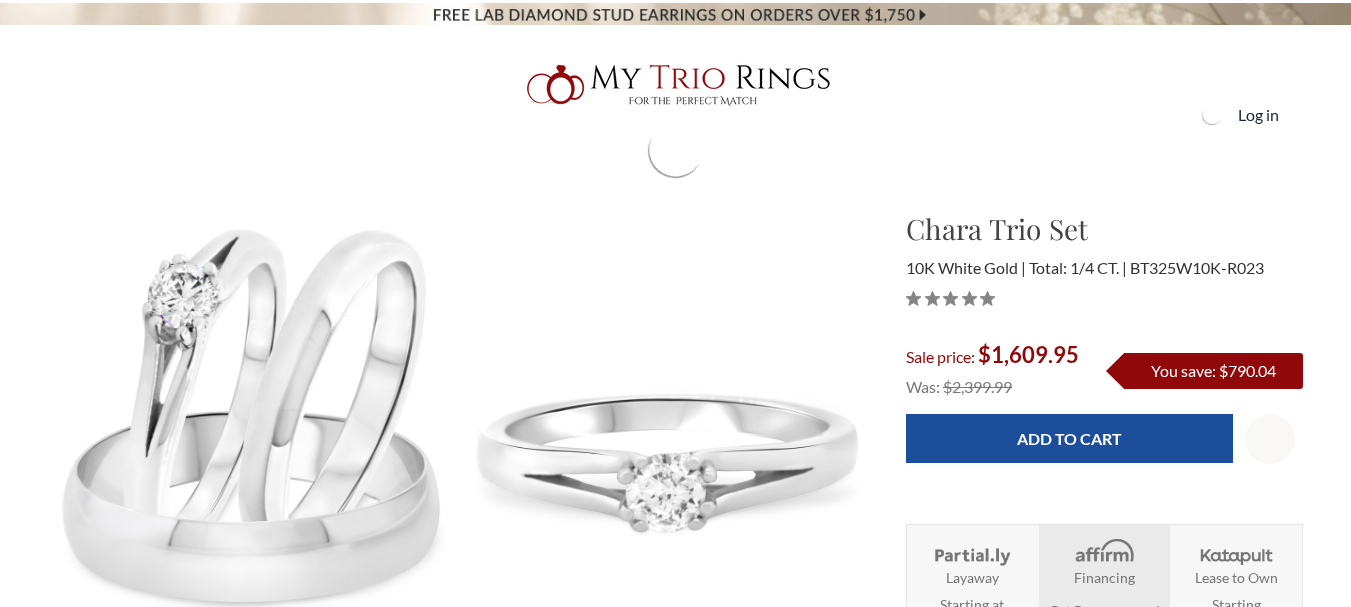 scroll, scrollTop: 0, scrollLeft: 0, axis: both 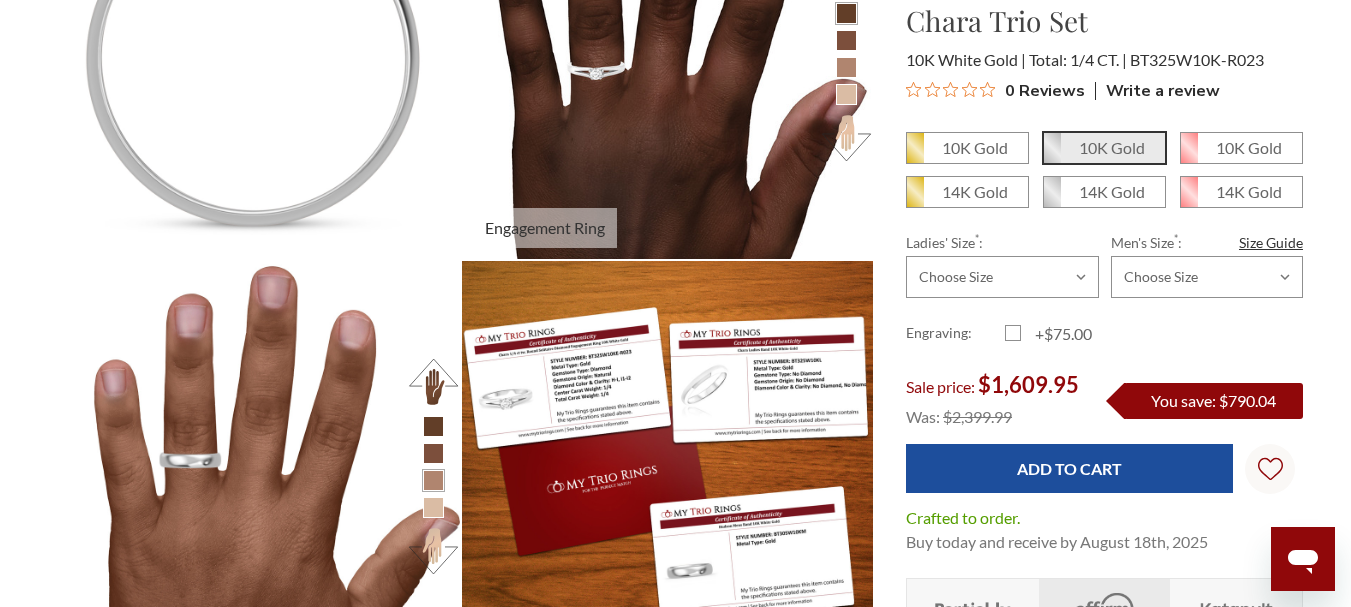click at bounding box center (667, 53) 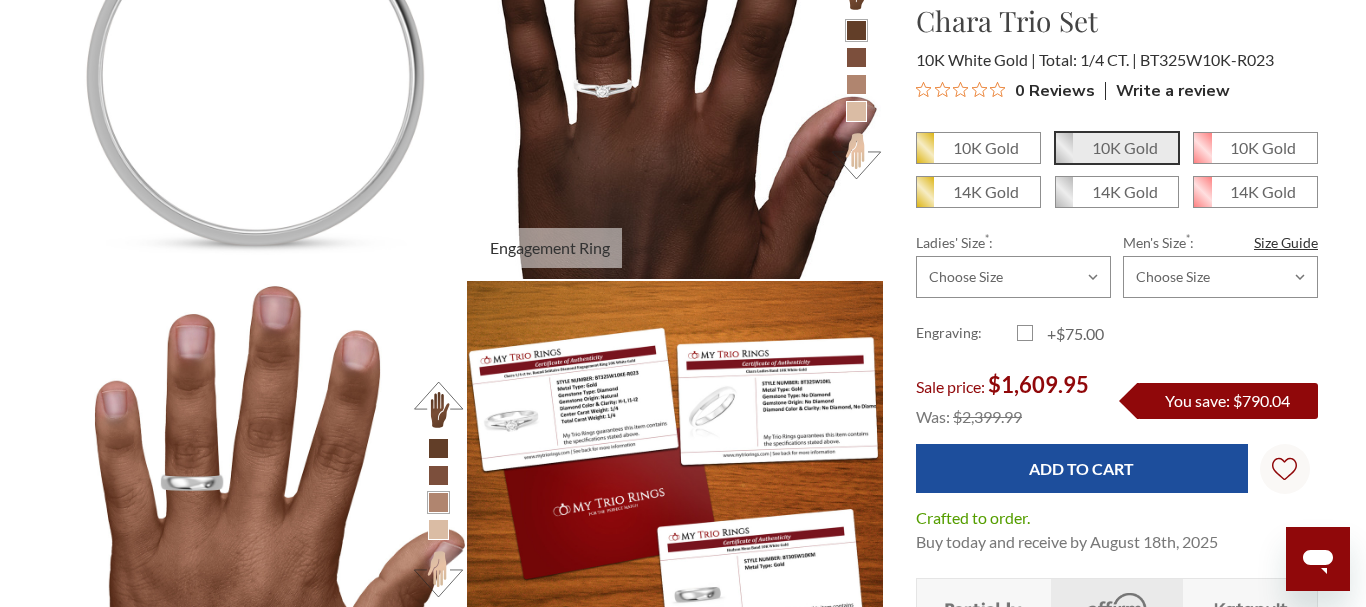 scroll, scrollTop: 17, scrollLeft: 17, axis: both 